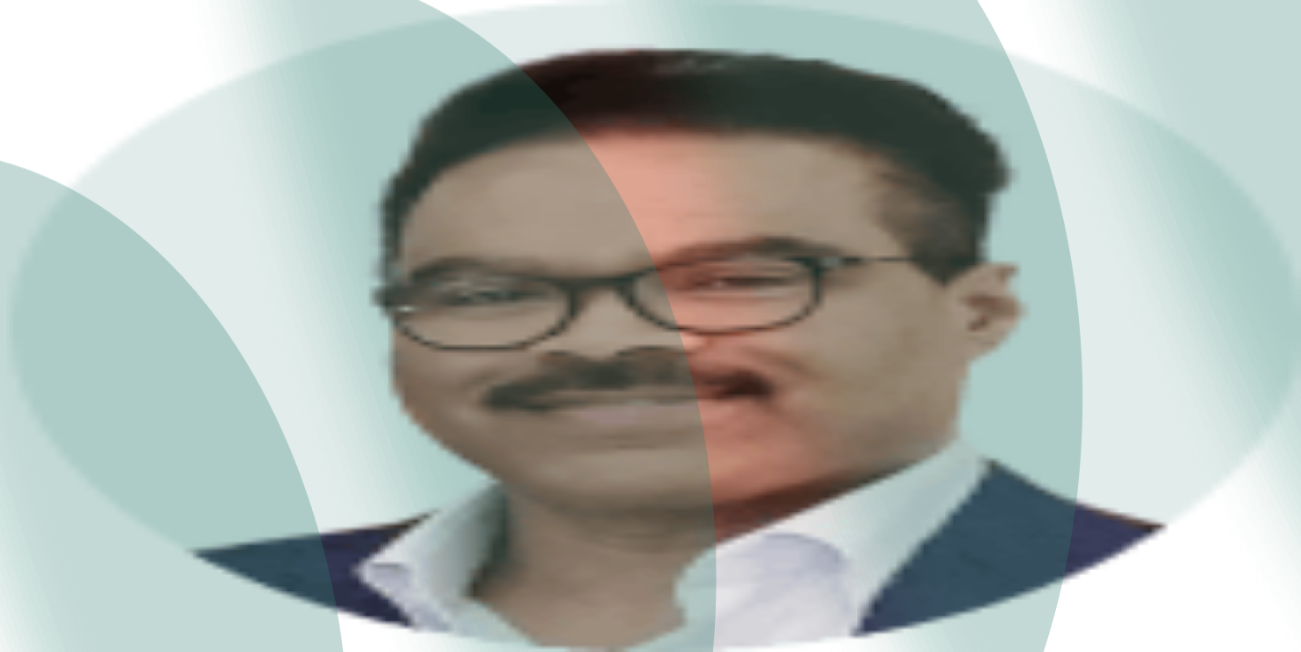 scroll, scrollTop: 0, scrollLeft: 0, axis: both 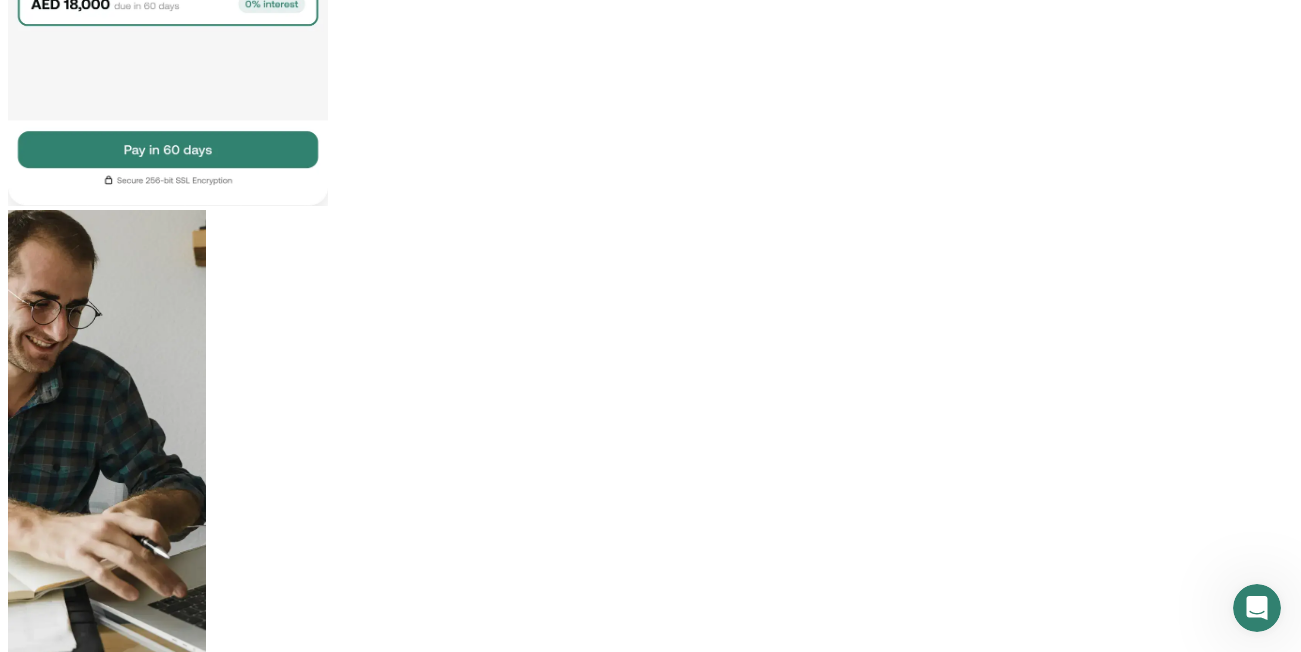 drag, startPoint x: 400, startPoint y: 260, endPoint x: 987, endPoint y: 267, distance: 587.04175 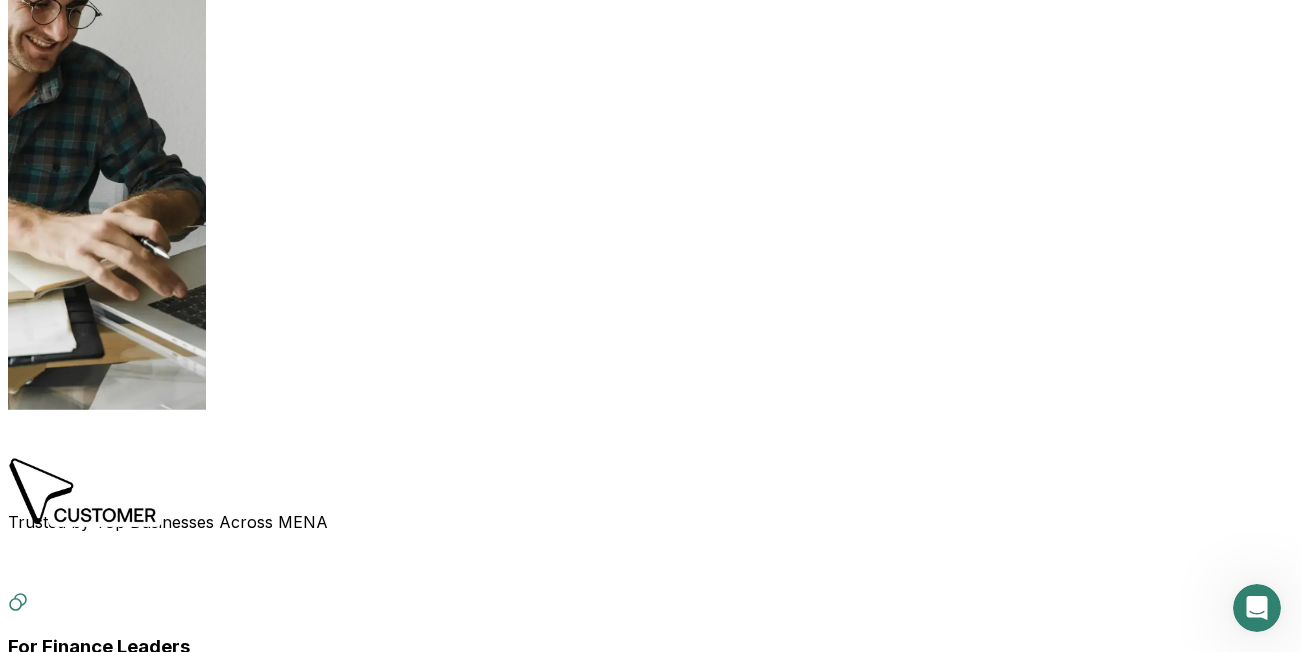 scroll, scrollTop: 1200, scrollLeft: 0, axis: vertical 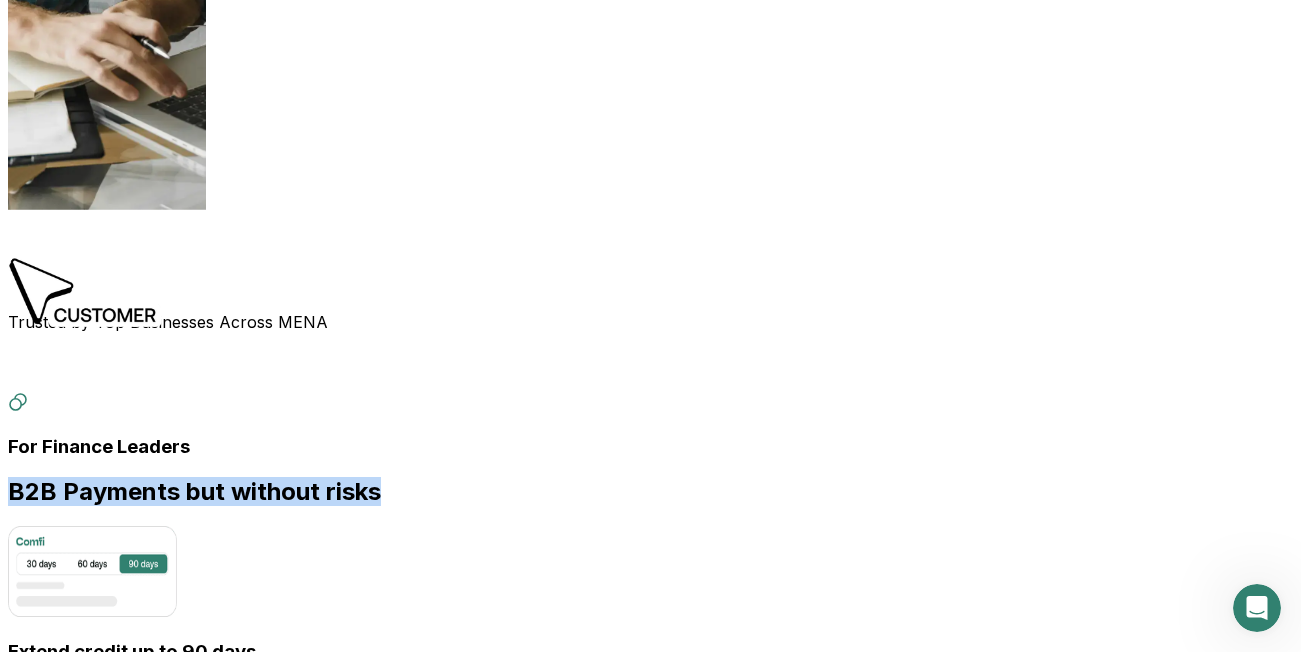click at bounding box center (18, 1111) 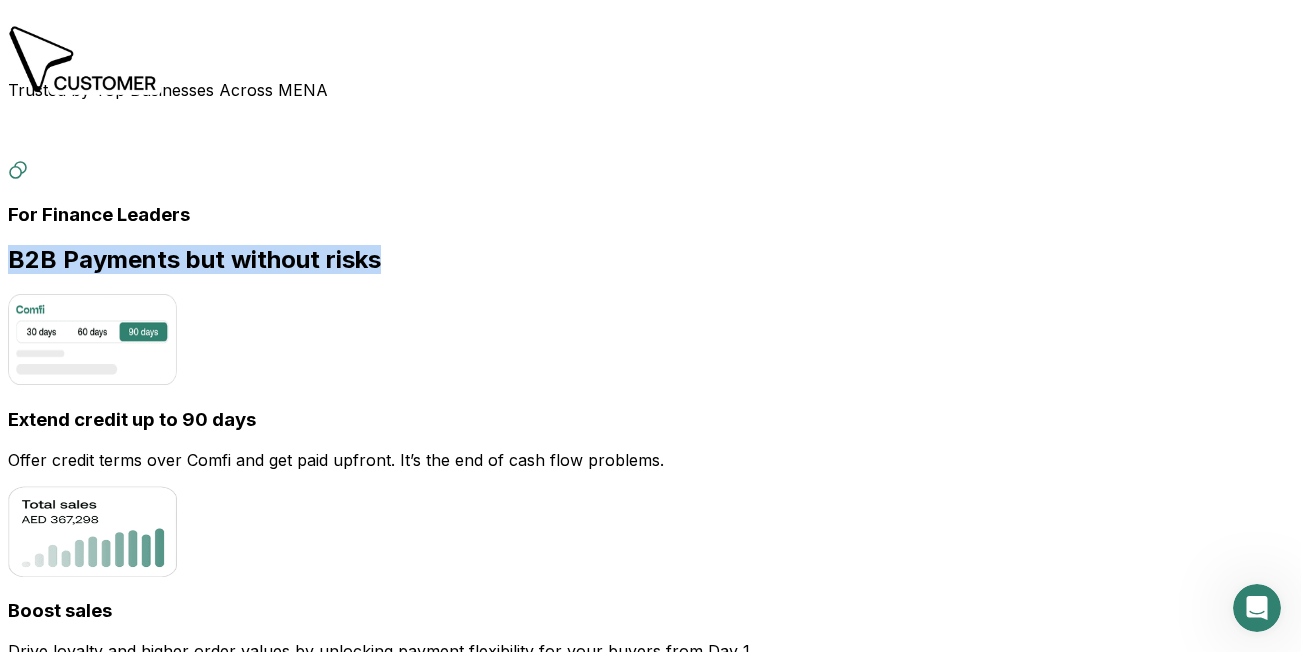scroll, scrollTop: 1600, scrollLeft: 0, axis: vertical 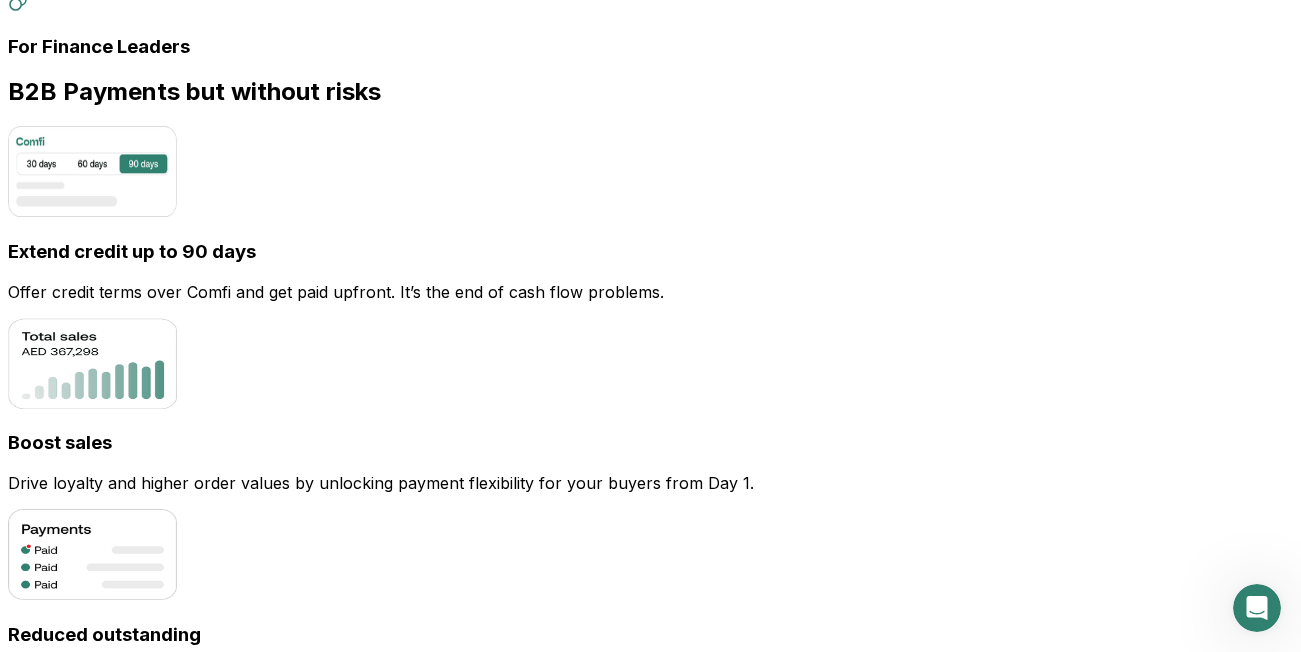 click on "Choose how to use" at bounding box center (650, 1307) 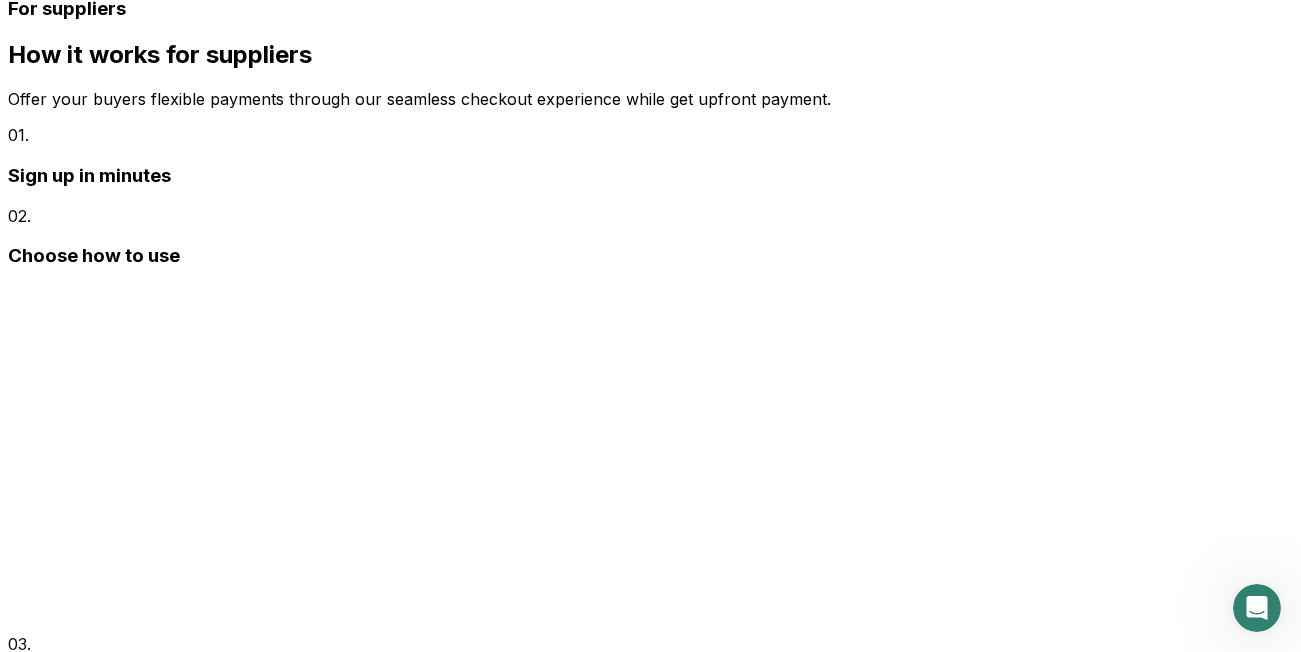 scroll, scrollTop: 2312, scrollLeft: 0, axis: vertical 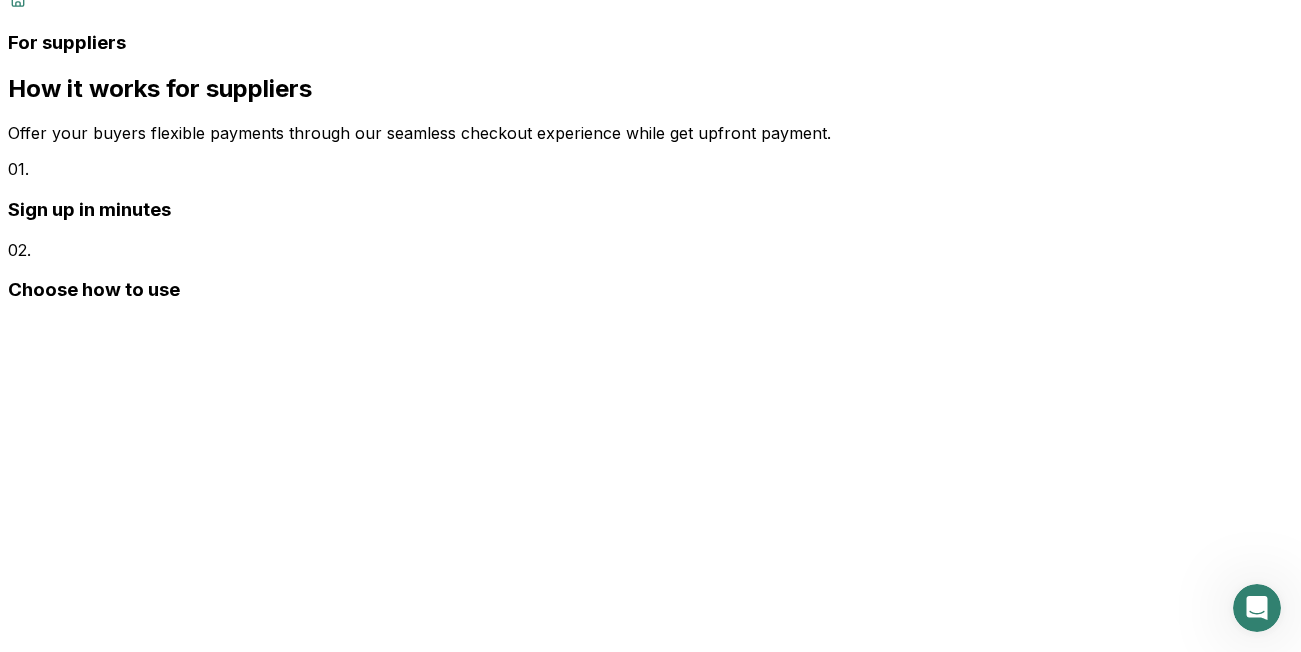 drag, startPoint x: 95, startPoint y: 342, endPoint x: 504, endPoint y: 337, distance: 409.03055 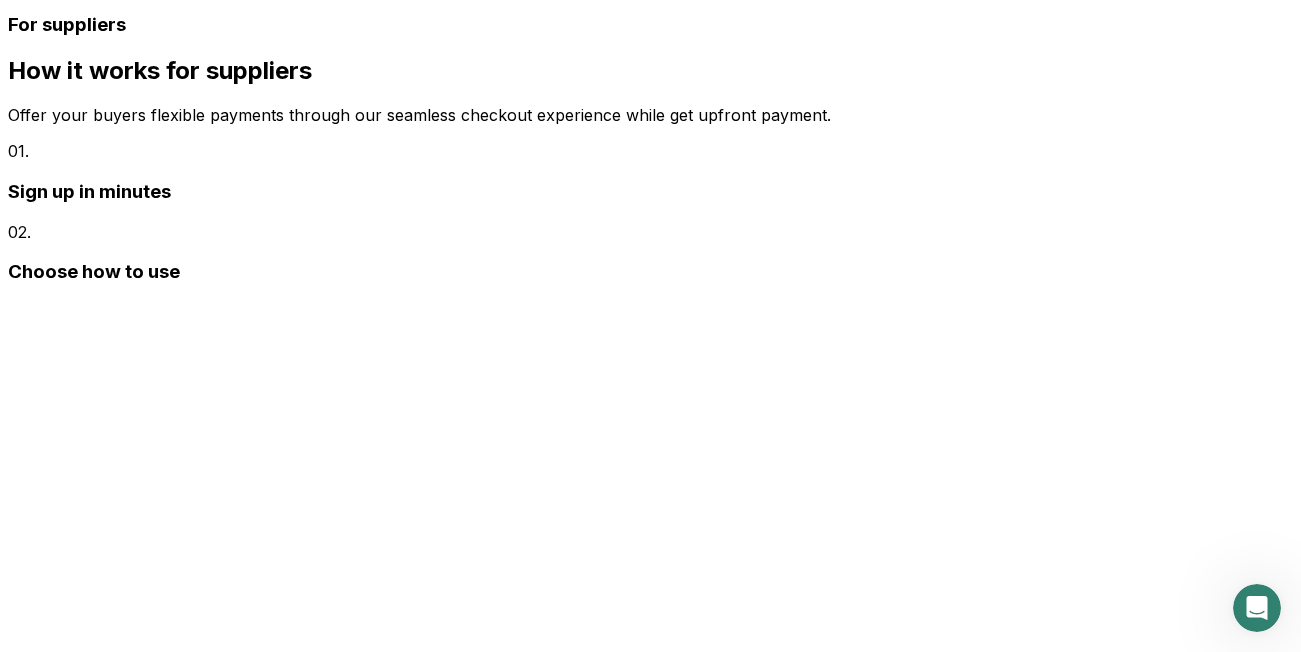 copy on "Your buyer submits application" 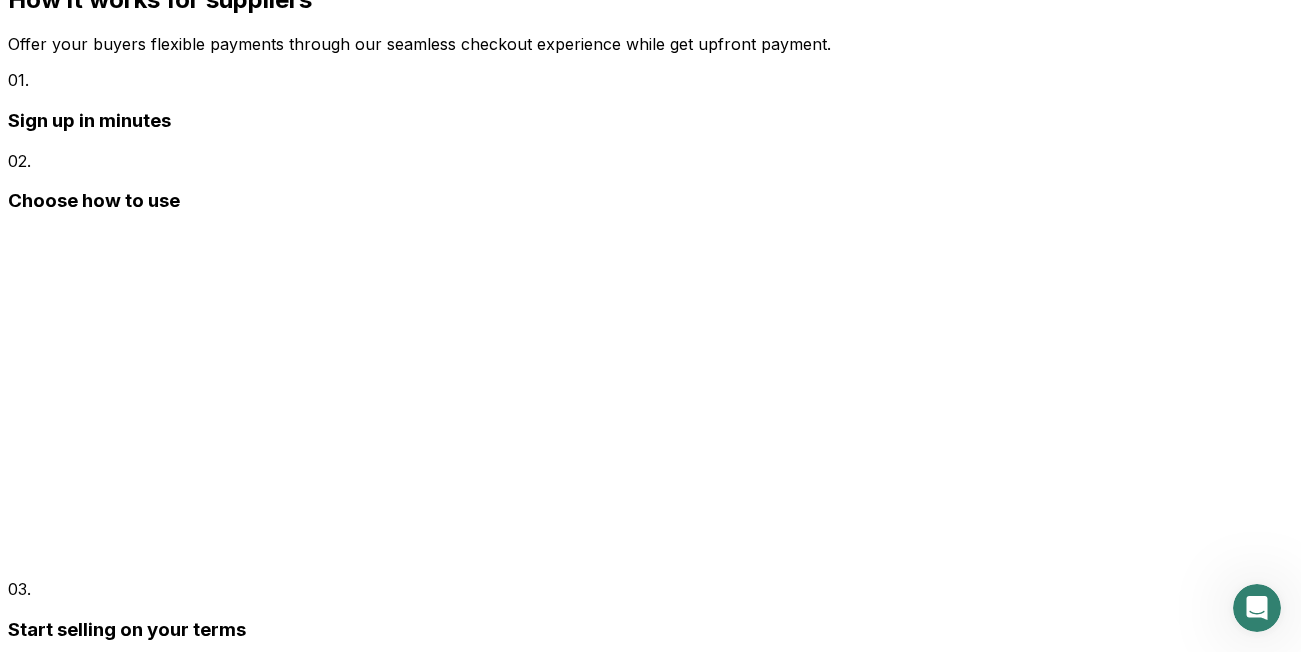 scroll, scrollTop: 2408, scrollLeft: 0, axis: vertical 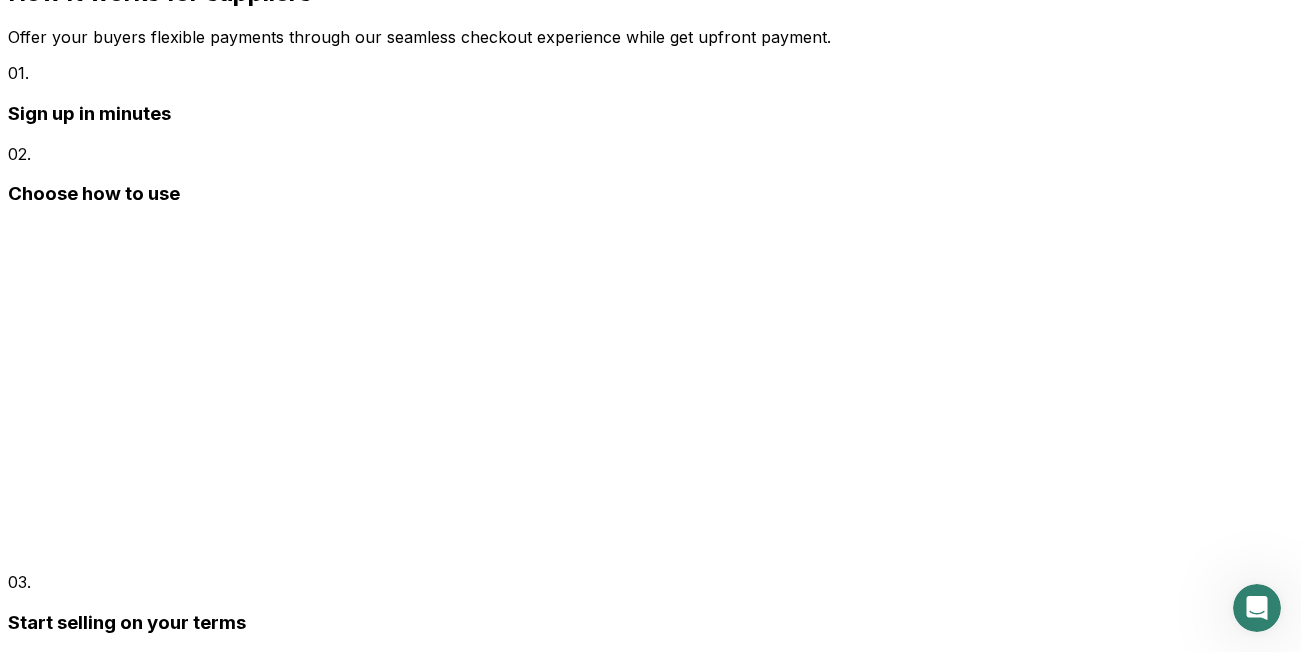 drag, startPoint x: 94, startPoint y: 324, endPoint x: 440, endPoint y: 320, distance: 346.02313 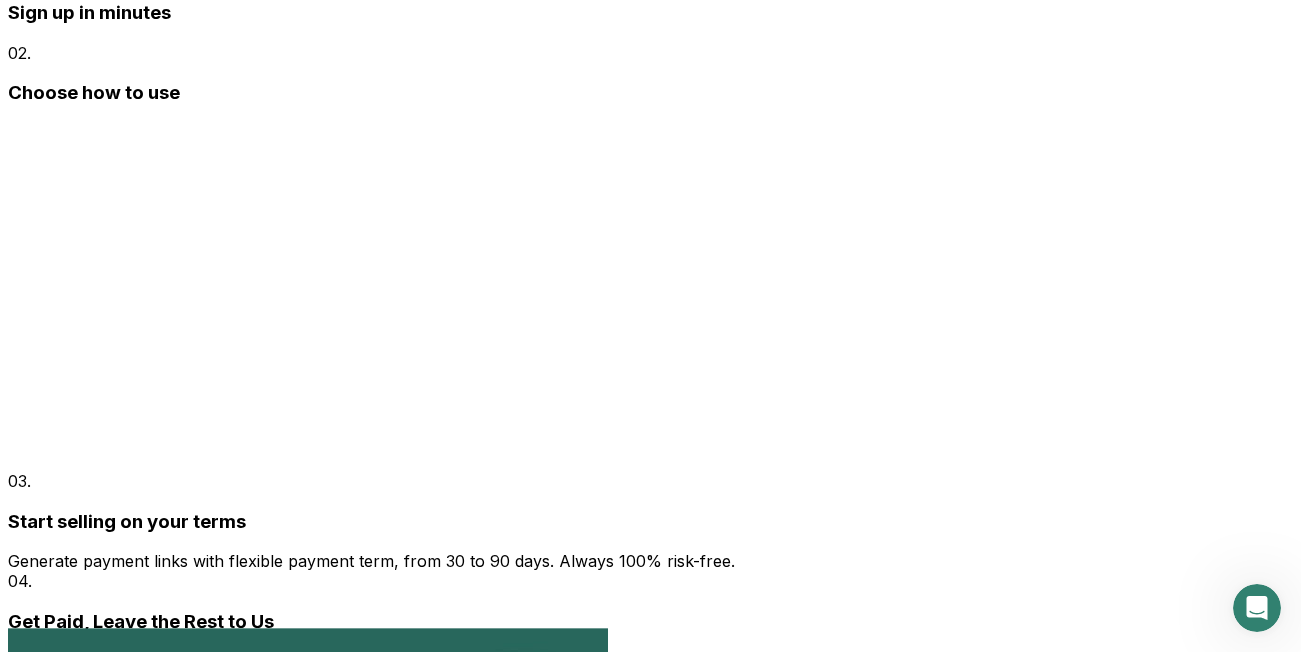 scroll, scrollTop: 2508, scrollLeft: 0, axis: vertical 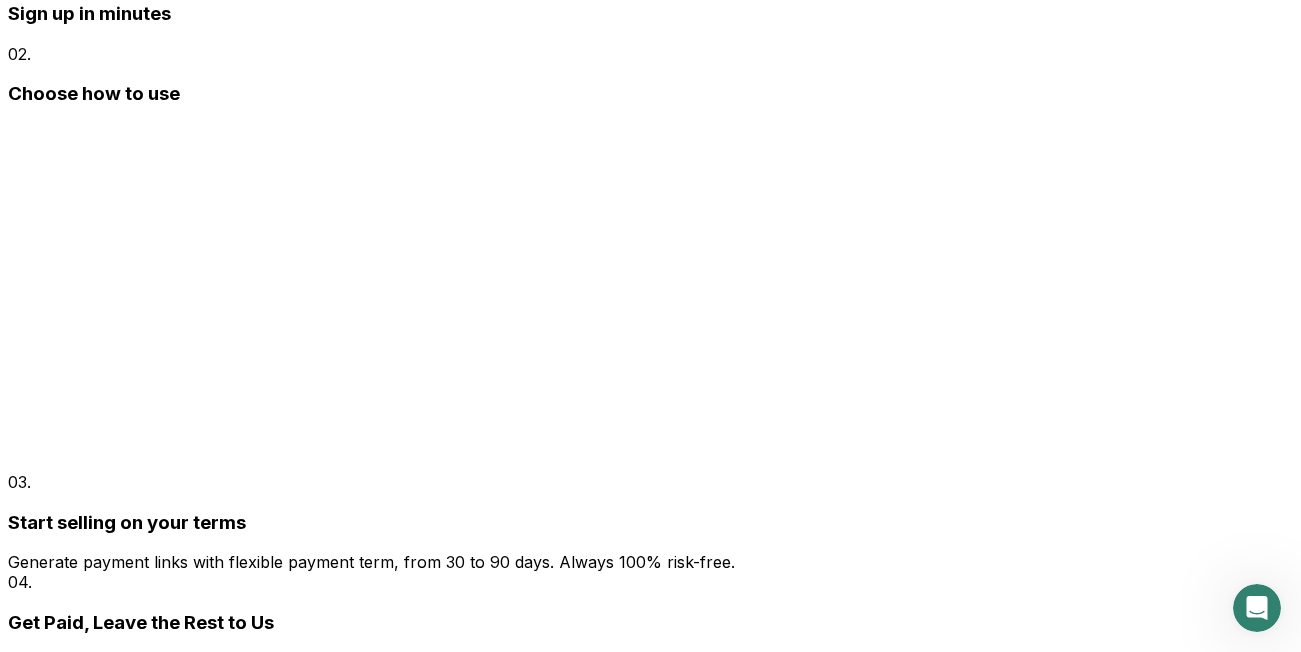 drag, startPoint x: 100, startPoint y: 308, endPoint x: 414, endPoint y: 306, distance: 314.00638 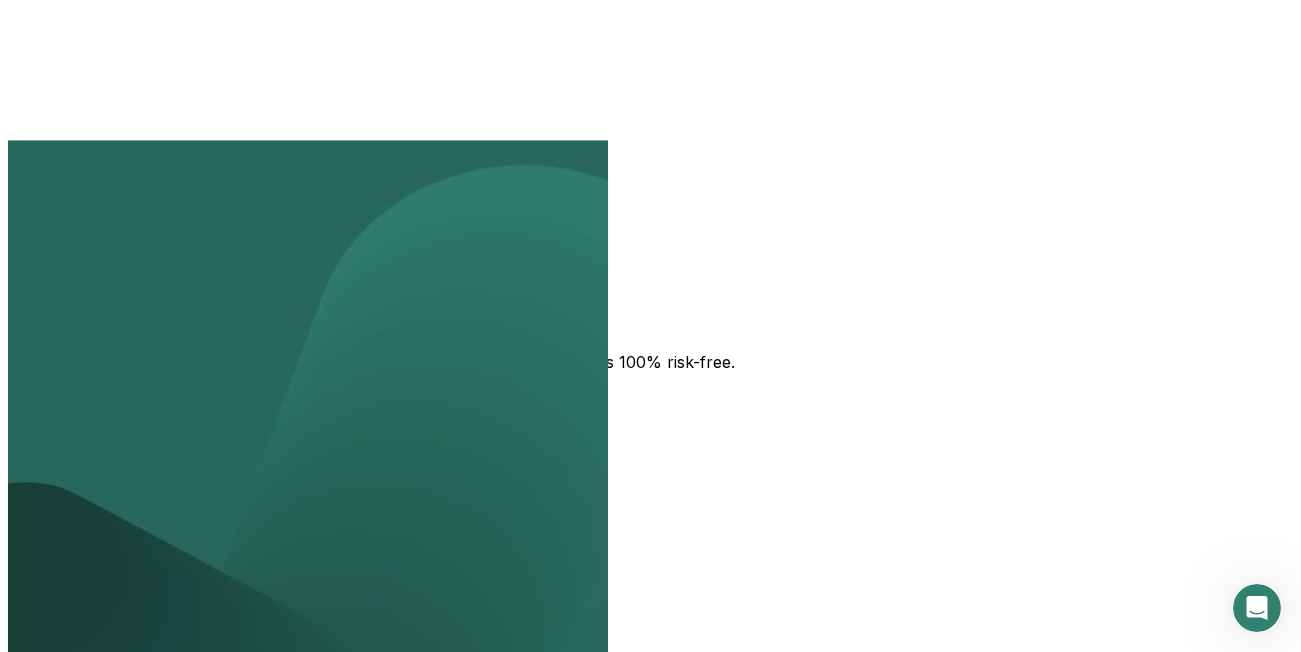 scroll, scrollTop: 2608, scrollLeft: 0, axis: vertical 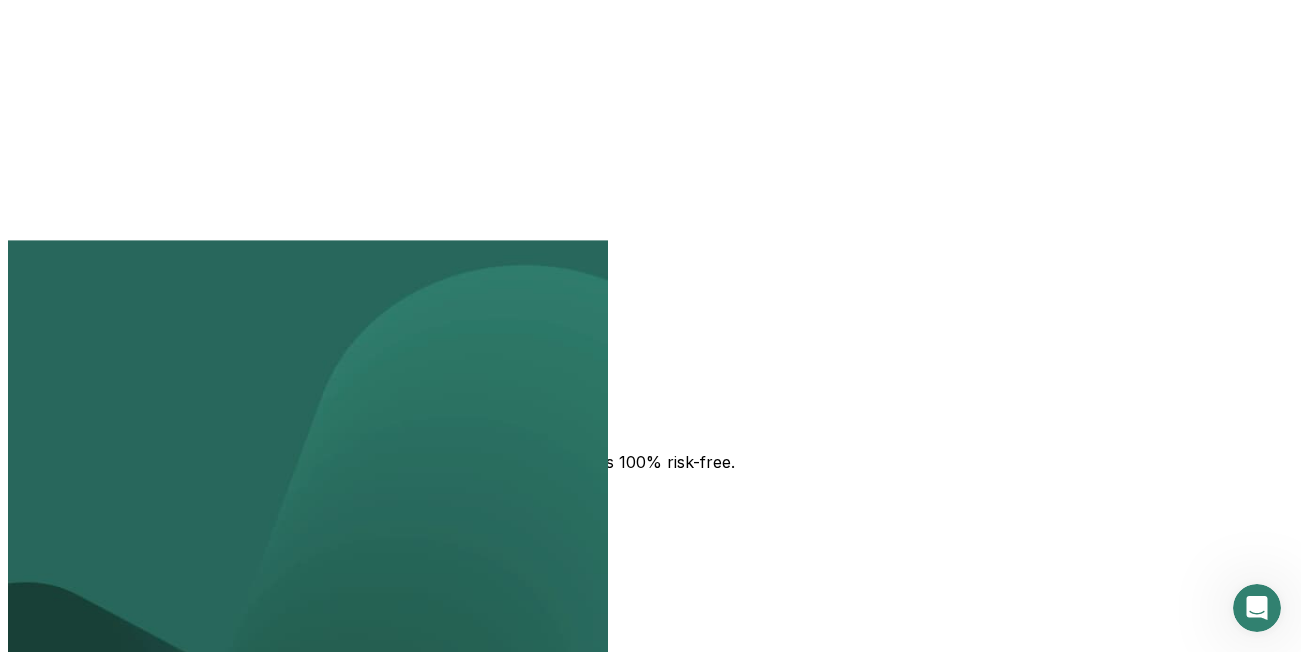 click on "Selects payment method" at bounding box center [670, 1085] 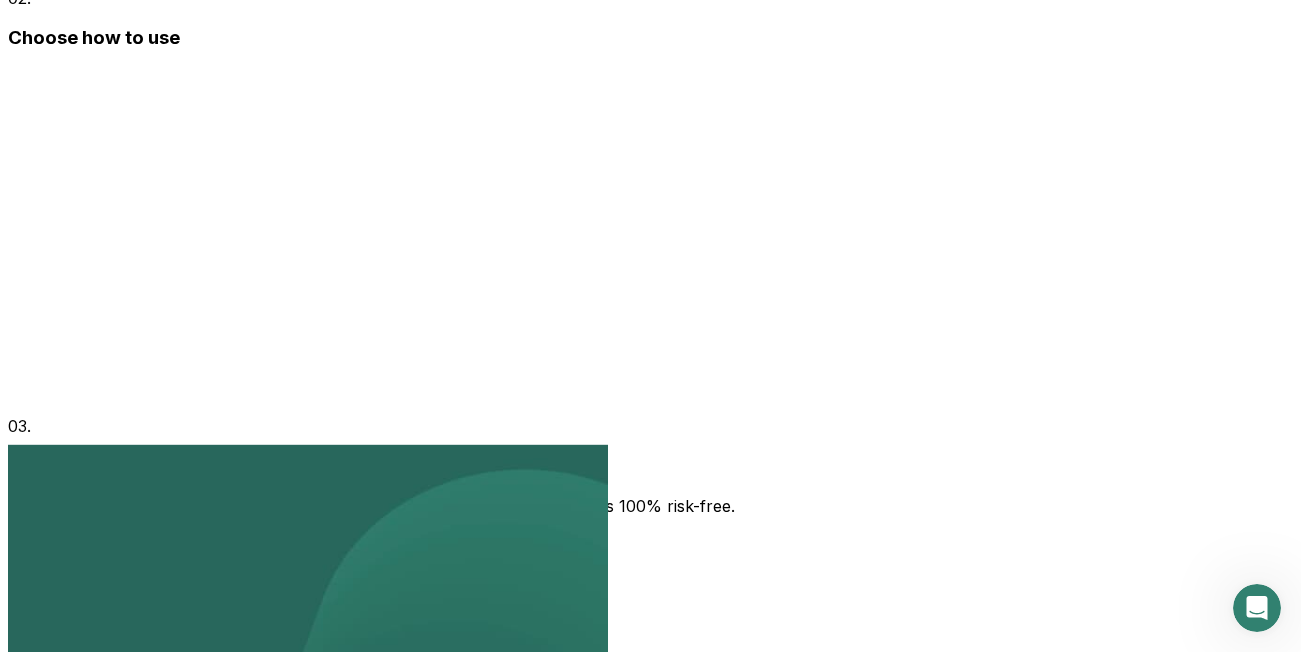 scroll, scrollTop: 2664, scrollLeft: 0, axis: vertical 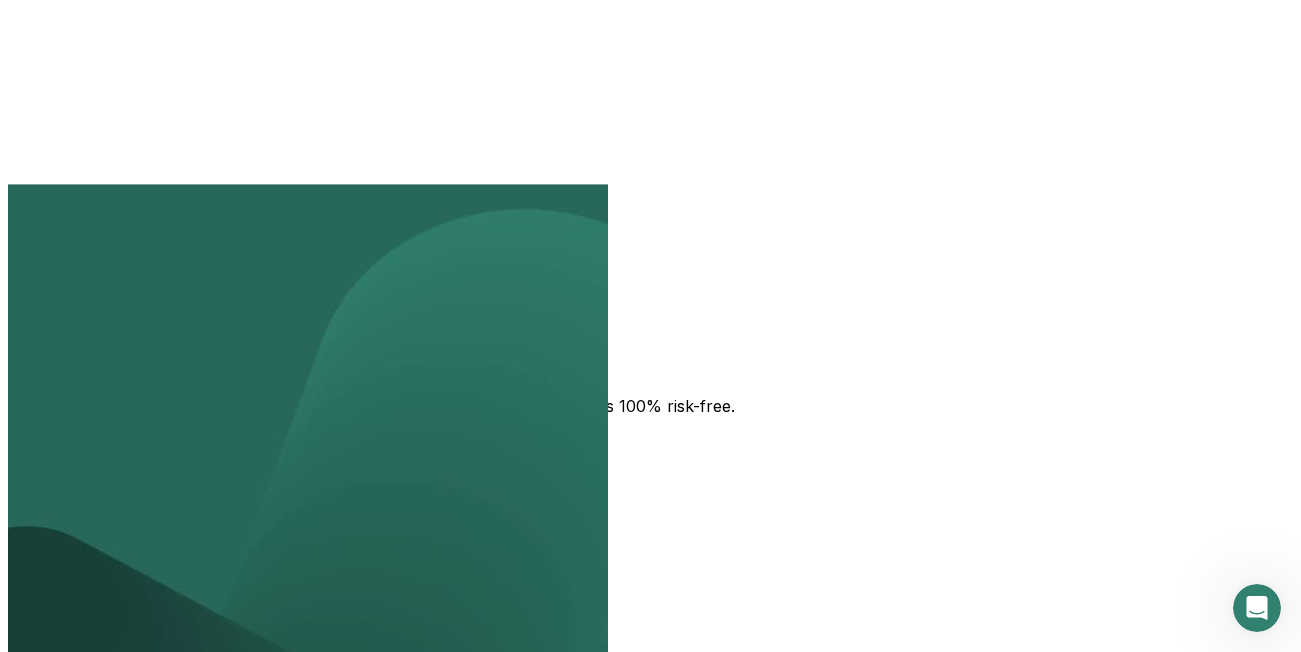 drag, startPoint x: 99, startPoint y: 301, endPoint x: 319, endPoint y: 315, distance: 220.445 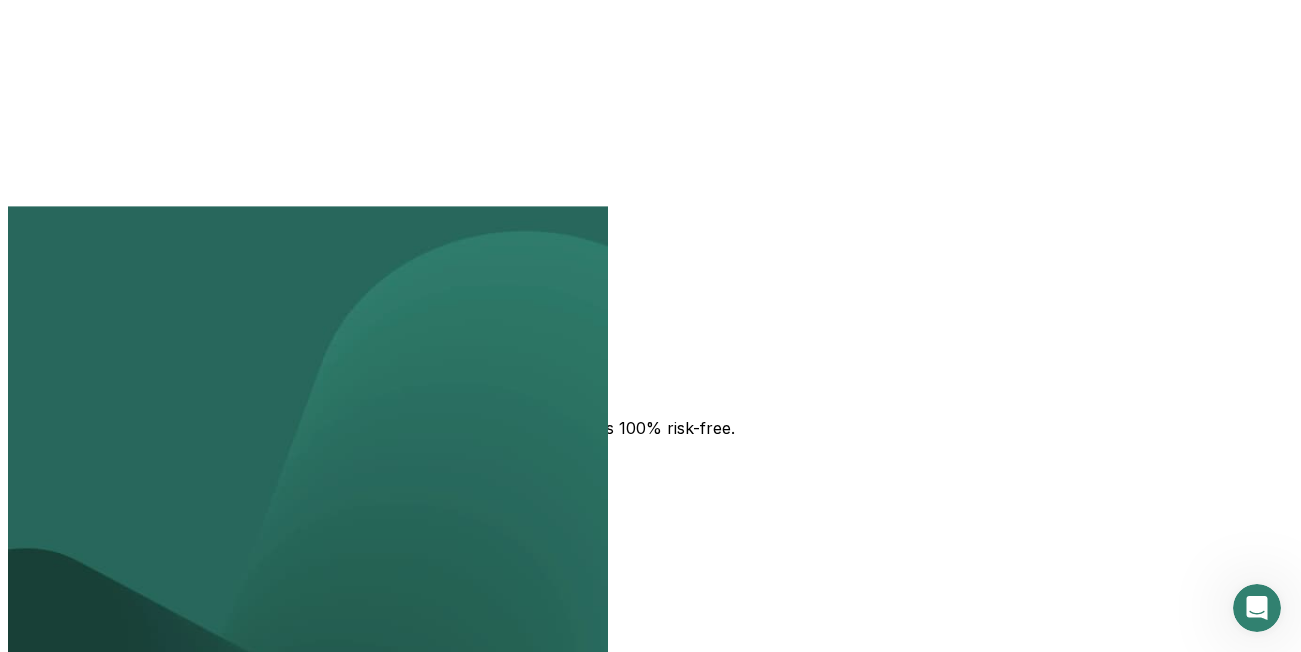 copy on "Completes order" 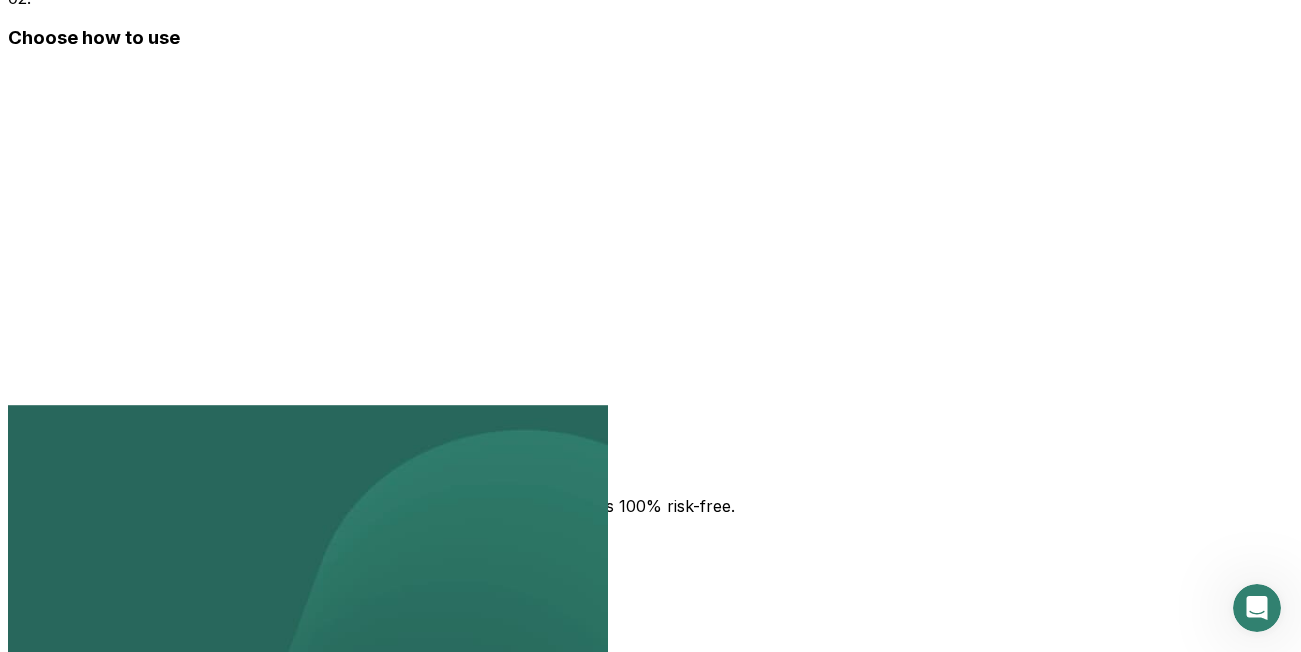 scroll, scrollTop: 2542, scrollLeft: 0, axis: vertical 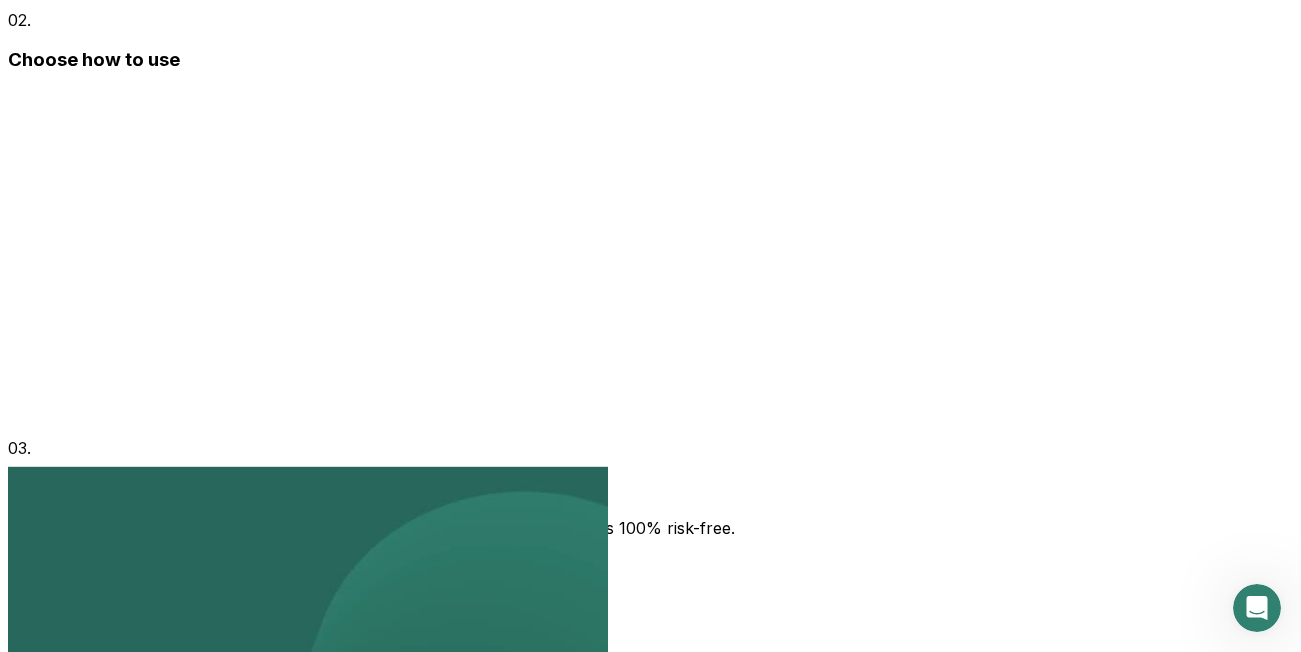 drag, startPoint x: 91, startPoint y: 341, endPoint x: 499, endPoint y: 355, distance: 408.2401 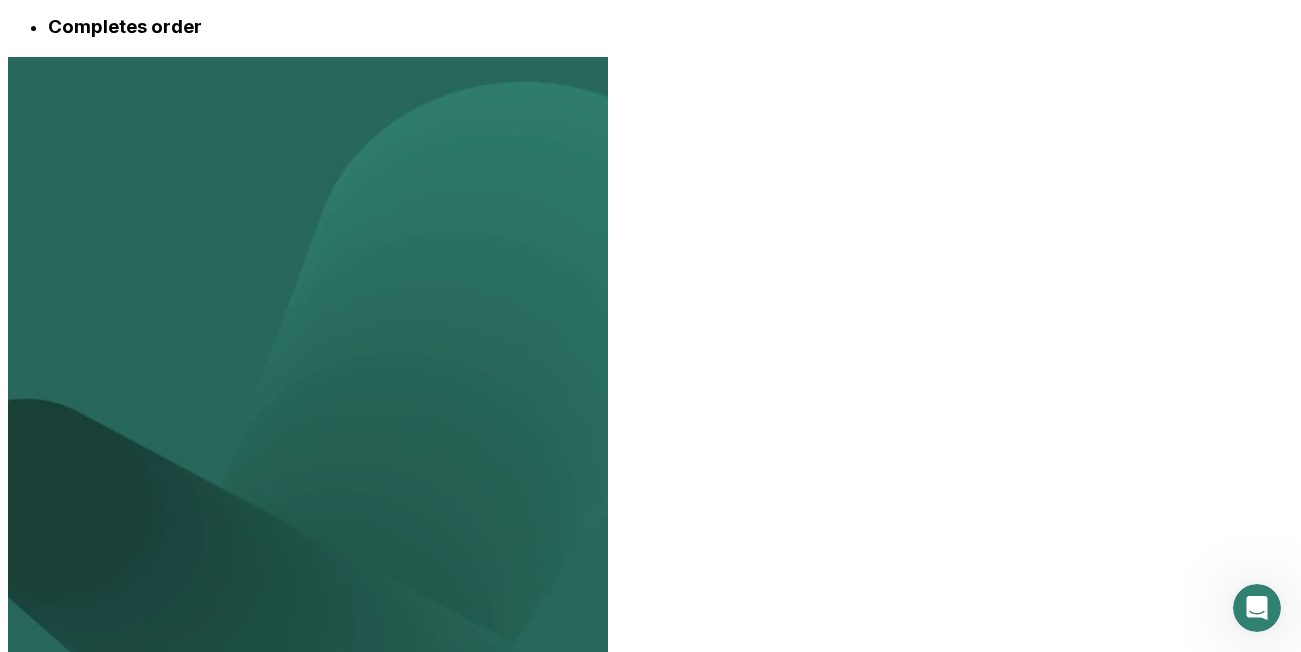 scroll, scrollTop: 3802, scrollLeft: 0, axis: vertical 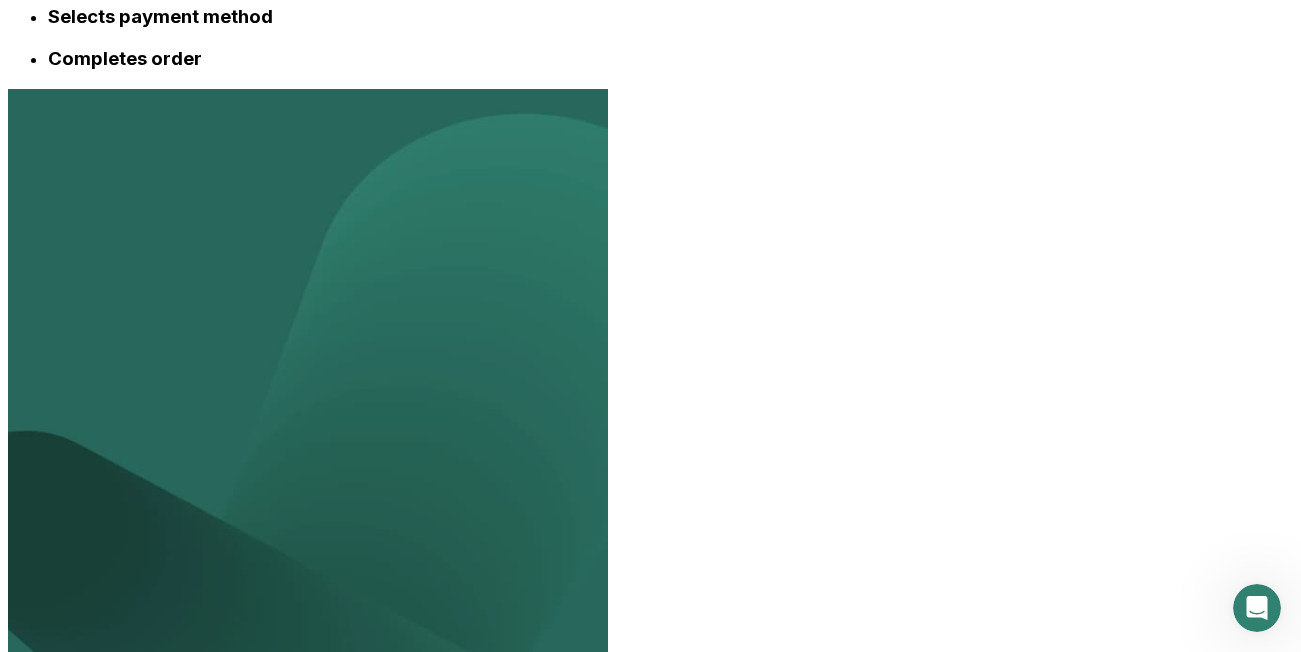 click on "20% New customers" at bounding box center (650, 2234) 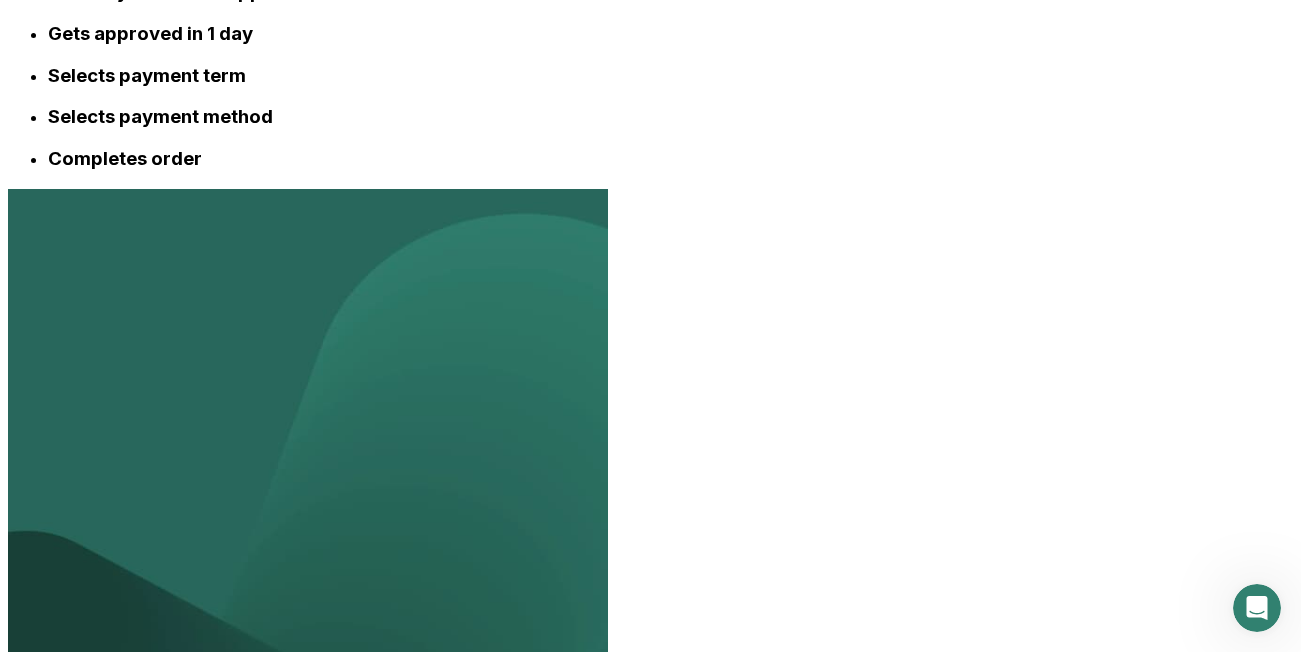 drag, startPoint x: 591, startPoint y: 98, endPoint x: 896, endPoint y: 188, distance: 318.0016 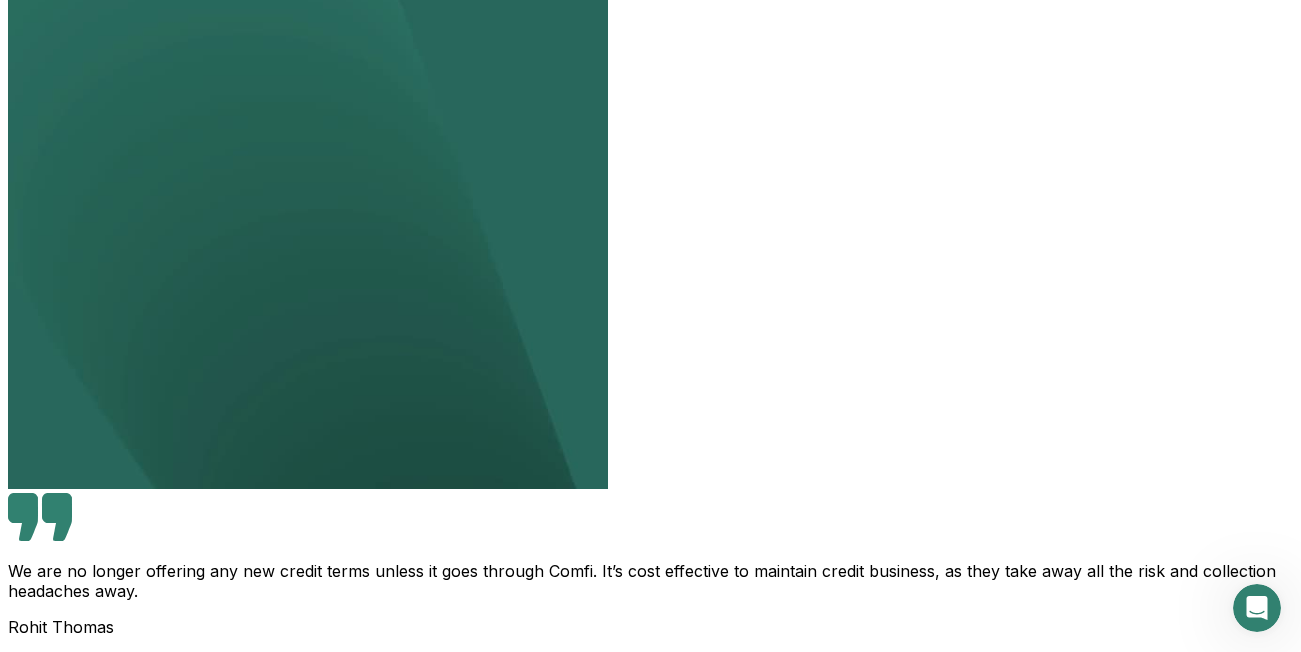 scroll, scrollTop: 5302, scrollLeft: 0, axis: vertical 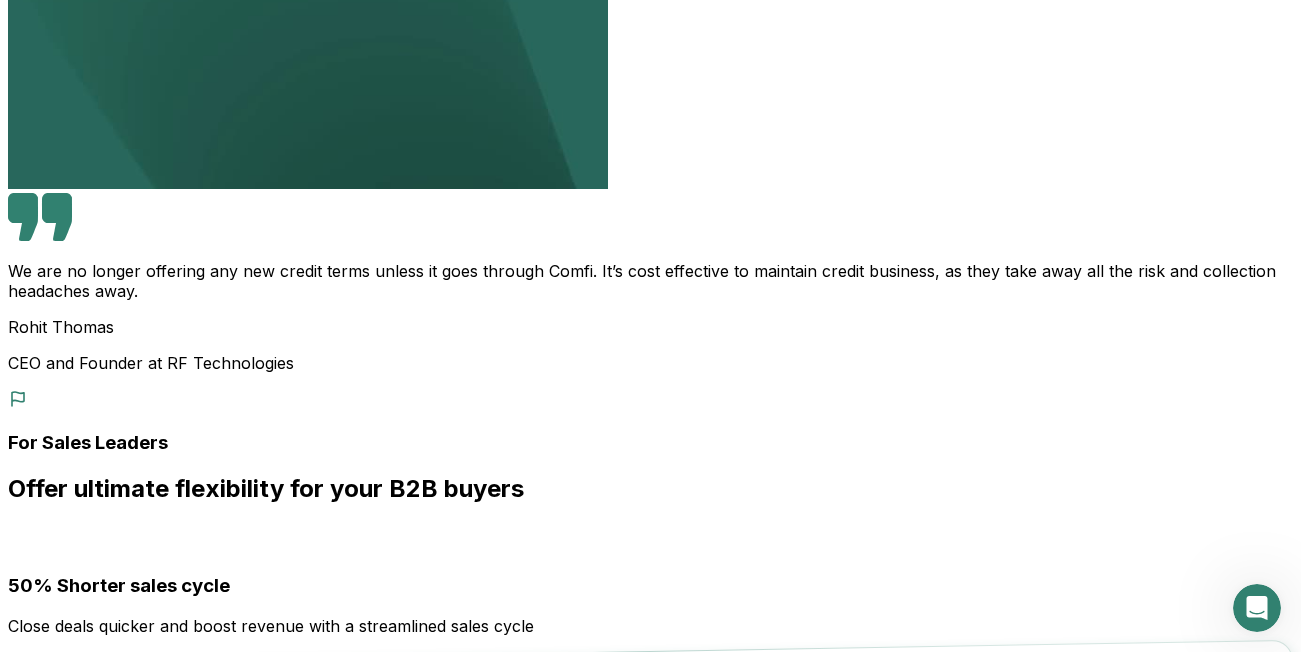 drag, startPoint x: 131, startPoint y: 271, endPoint x: 565, endPoint y: 426, distance: 460.84814 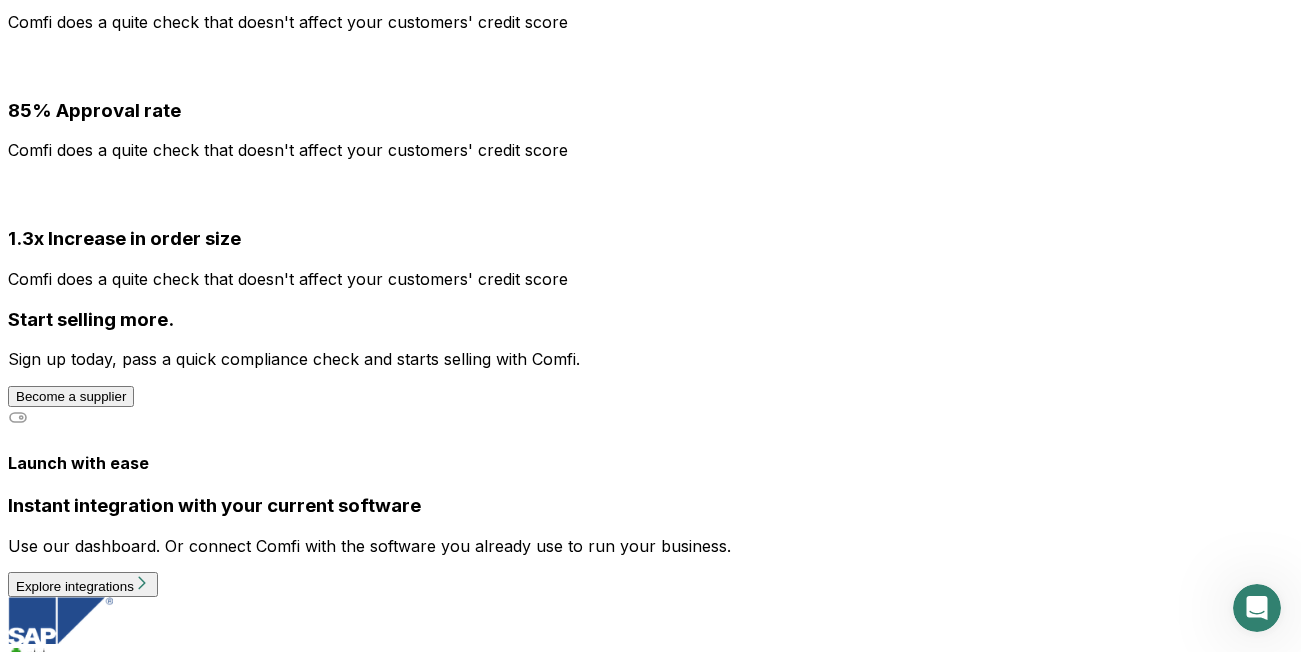 scroll, scrollTop: 6602, scrollLeft: 0, axis: vertical 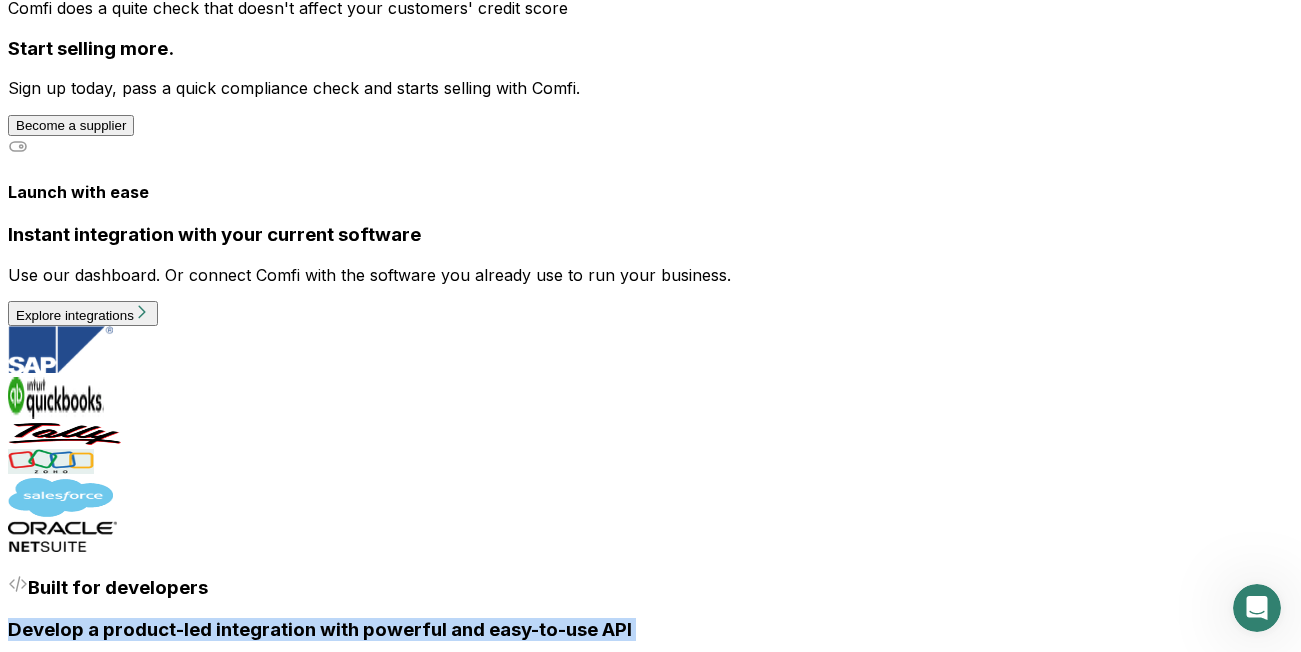 drag, startPoint x: 385, startPoint y: 288, endPoint x: 929, endPoint y: 318, distance: 544.8266 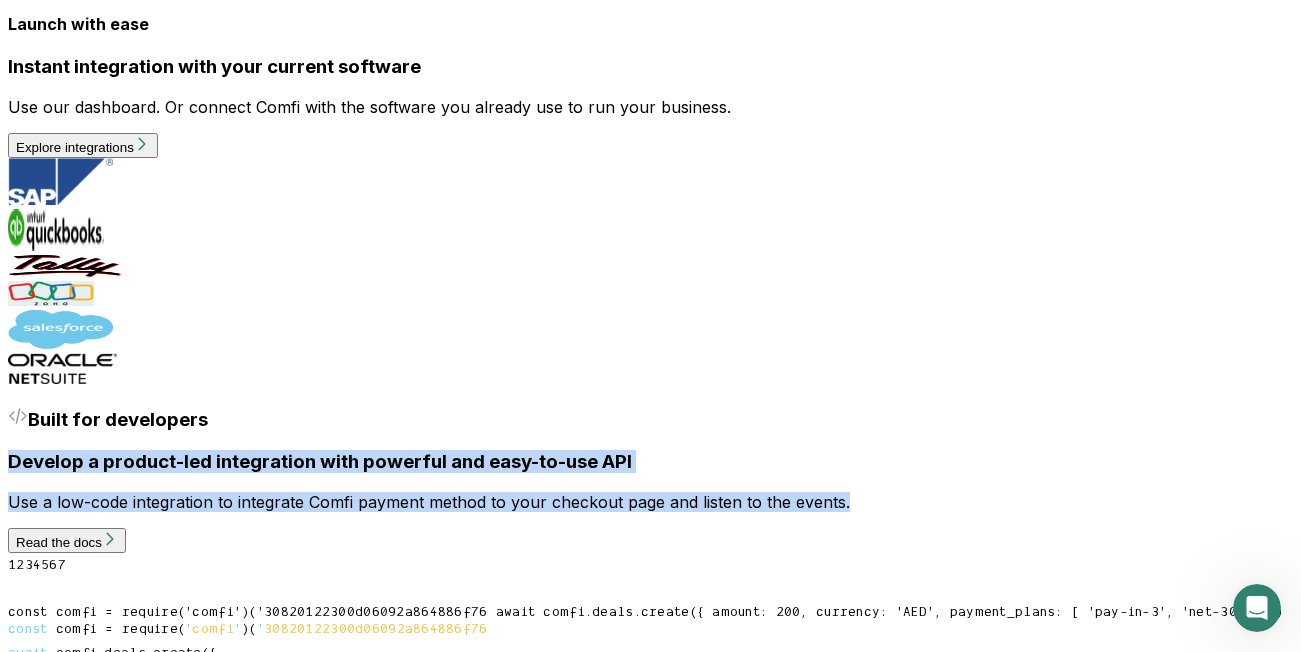 scroll, scrollTop: 7002, scrollLeft: 0, axis: vertical 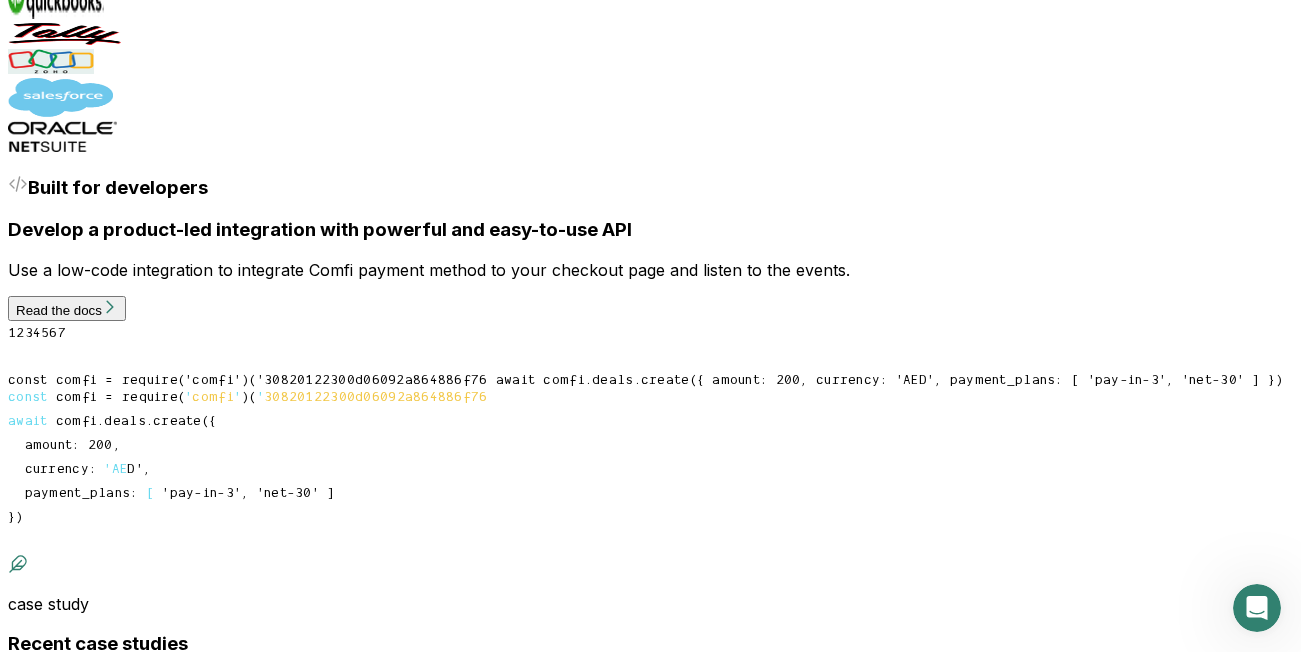 click on "Resources Help Center Case Studies Blog About About us Contact us Careers Customer terms Privacy policy For Suppliers Buy Now, Pay Later Invoice Discounting Installments For Buyers Dealer Financing" at bounding box center [650, 1397] 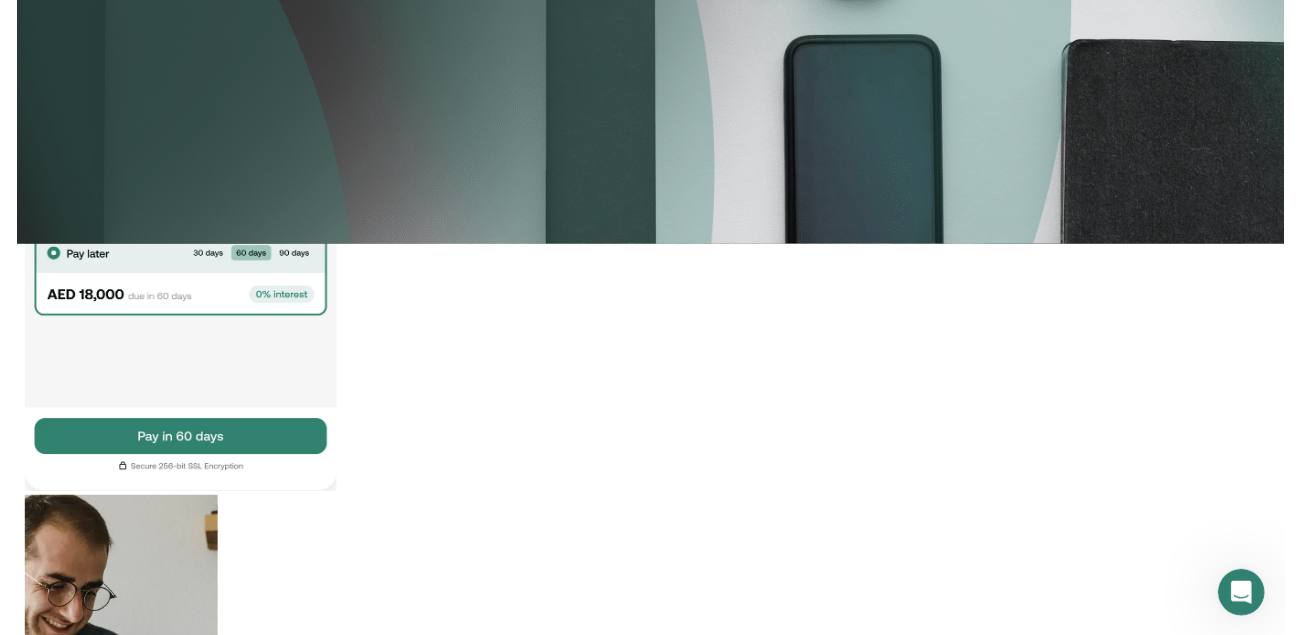 scroll, scrollTop: 0, scrollLeft: 0, axis: both 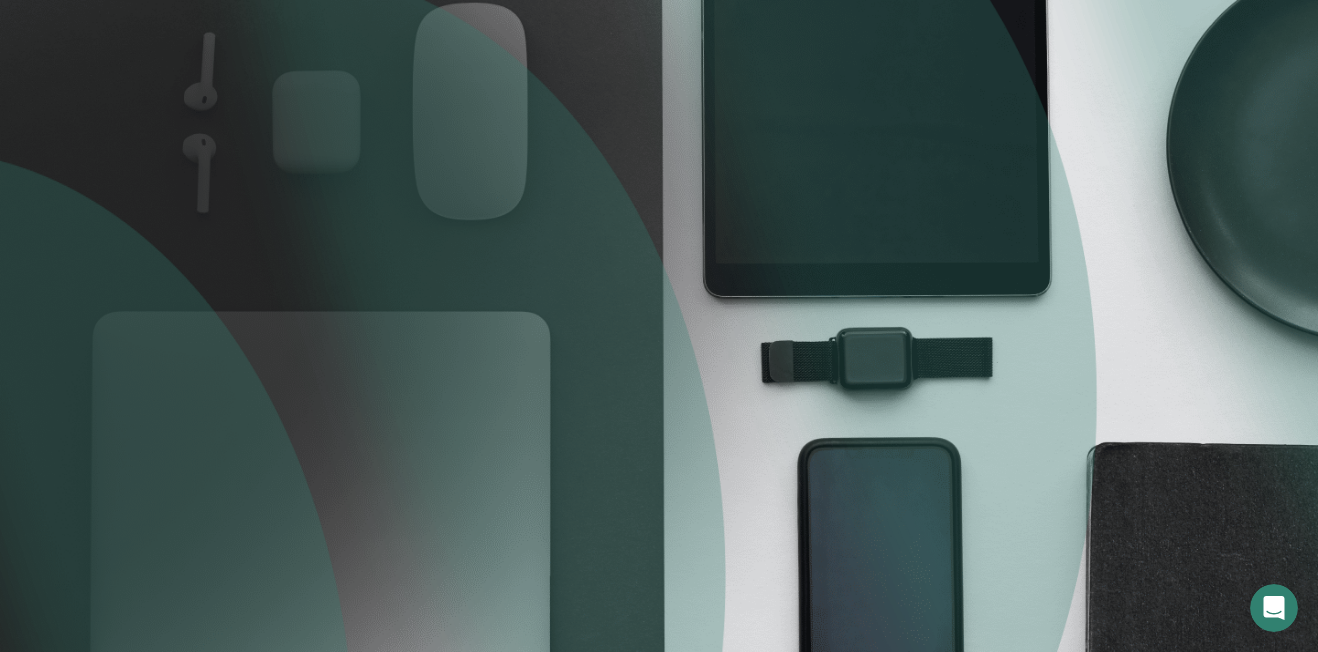 click on "About us" at bounding box center [83, 736] 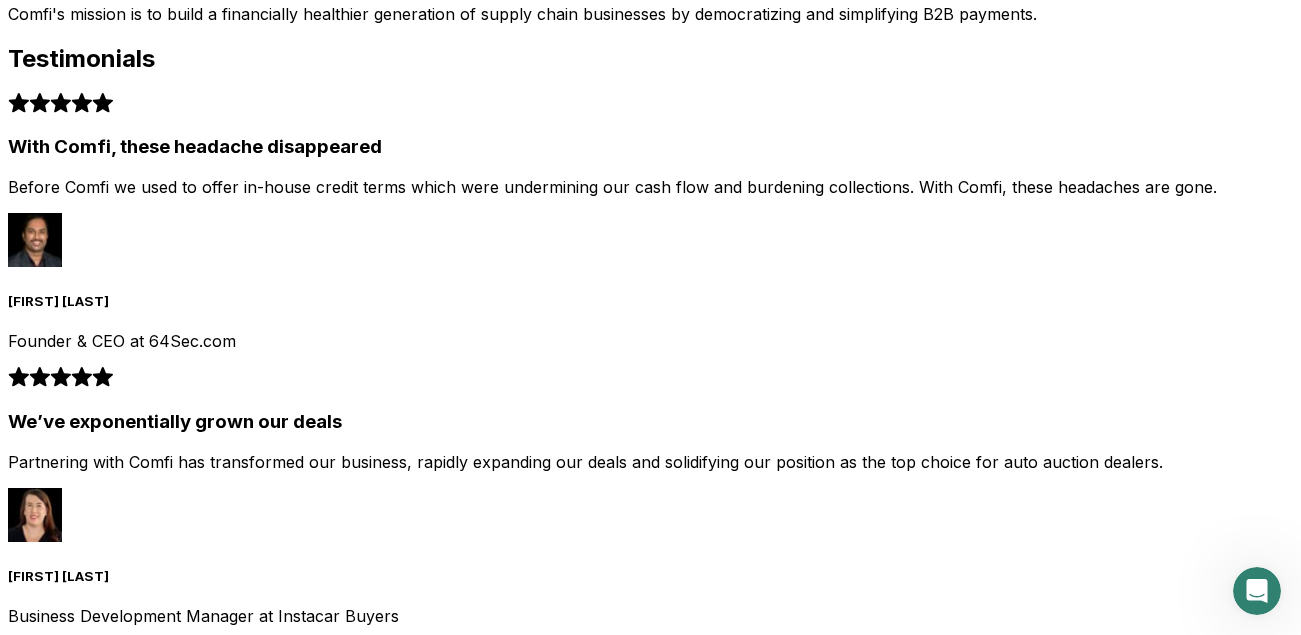 scroll, scrollTop: 1200, scrollLeft: 0, axis: vertical 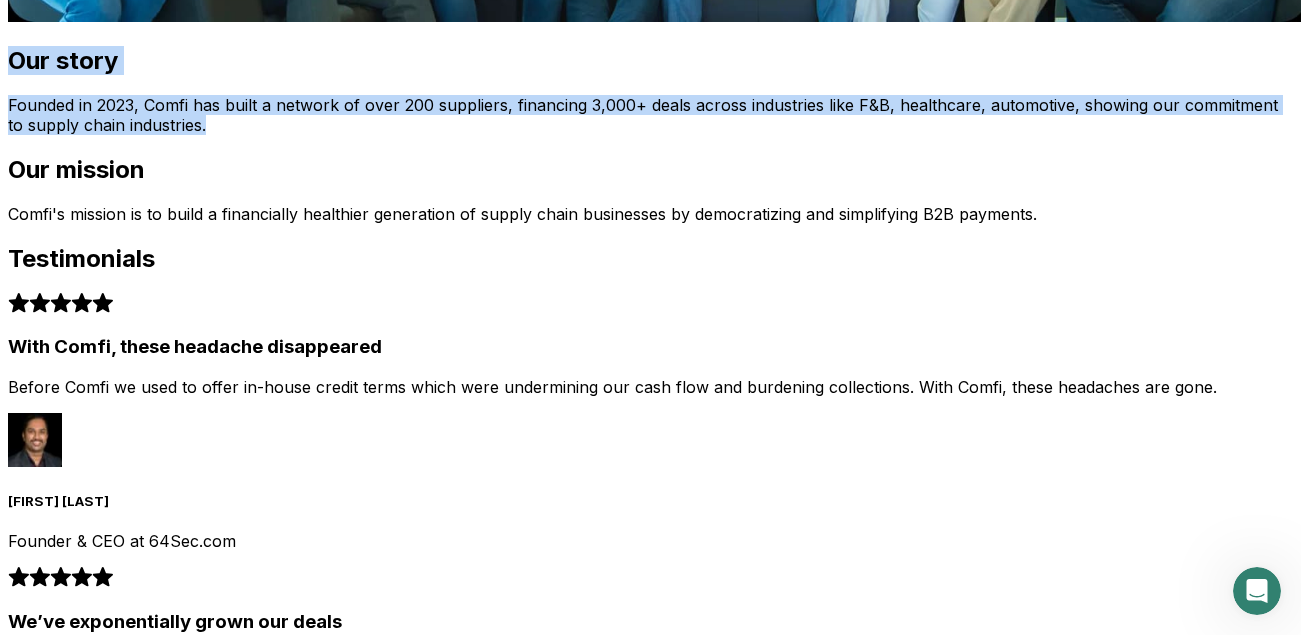 drag, startPoint x: 35, startPoint y: 168, endPoint x: 217, endPoint y: 287, distance: 217.45114 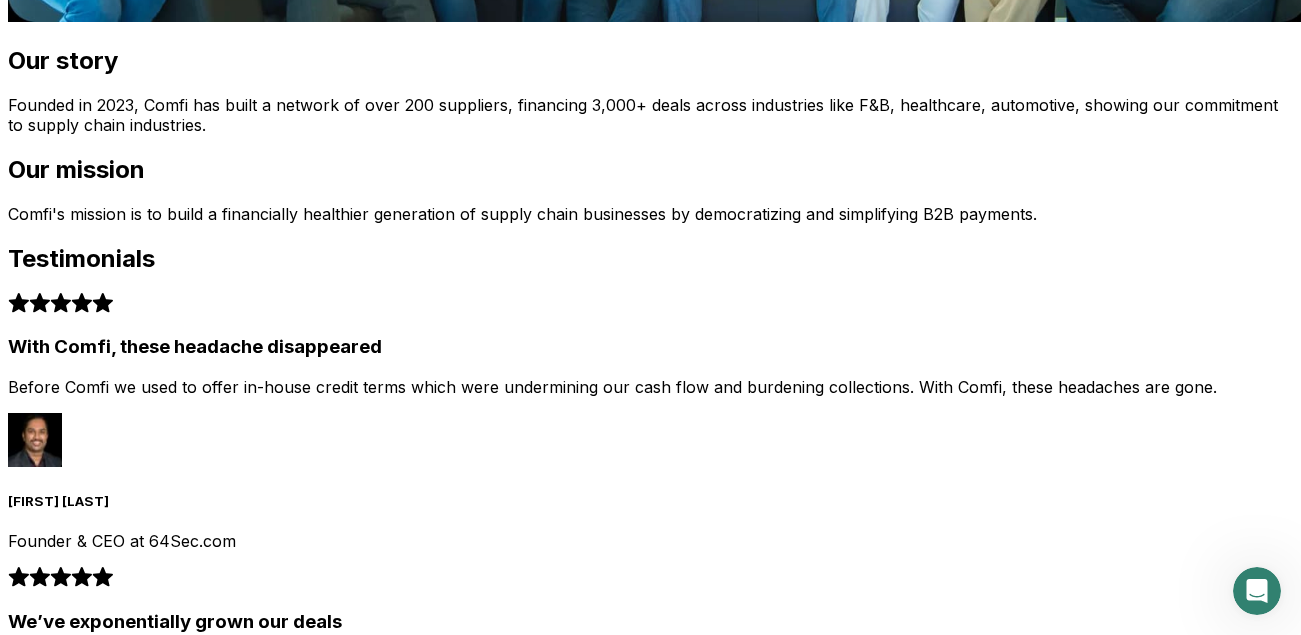 click on "Our mission Comfi's mission is to build a financially healthier generation of supply chain businesses by democratizing and simplifying B2B payments." at bounding box center (650, 189) 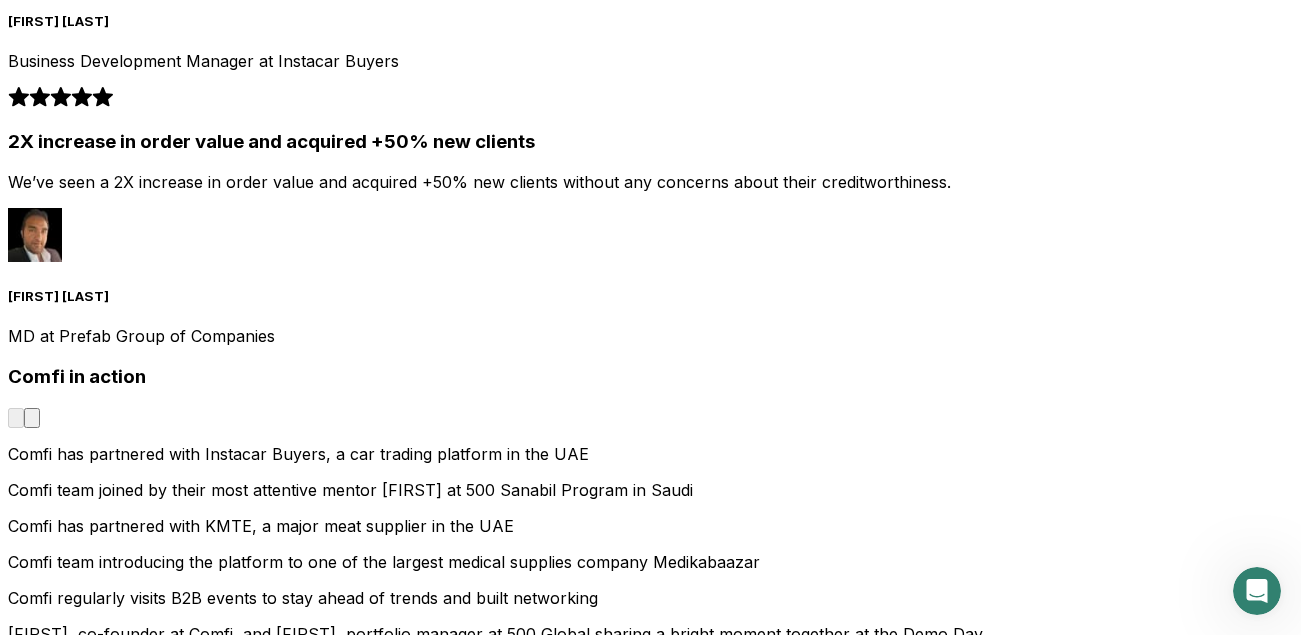 scroll, scrollTop: 2000, scrollLeft: 0, axis: vertical 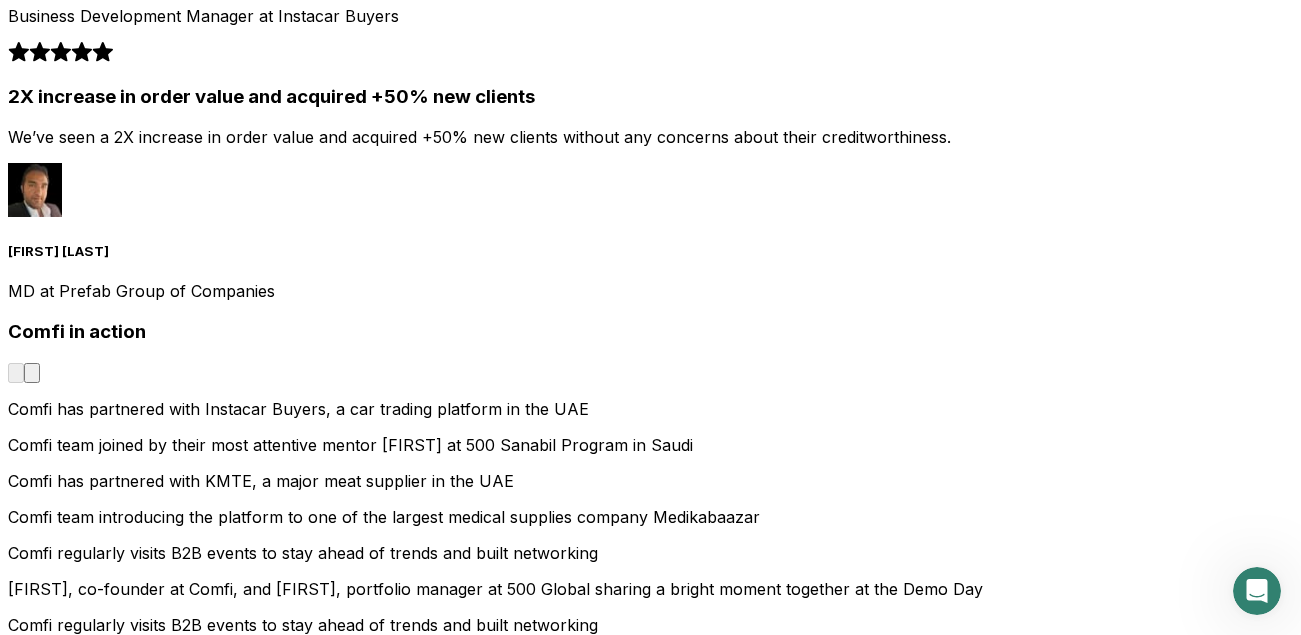 click at bounding box center [32, 377] 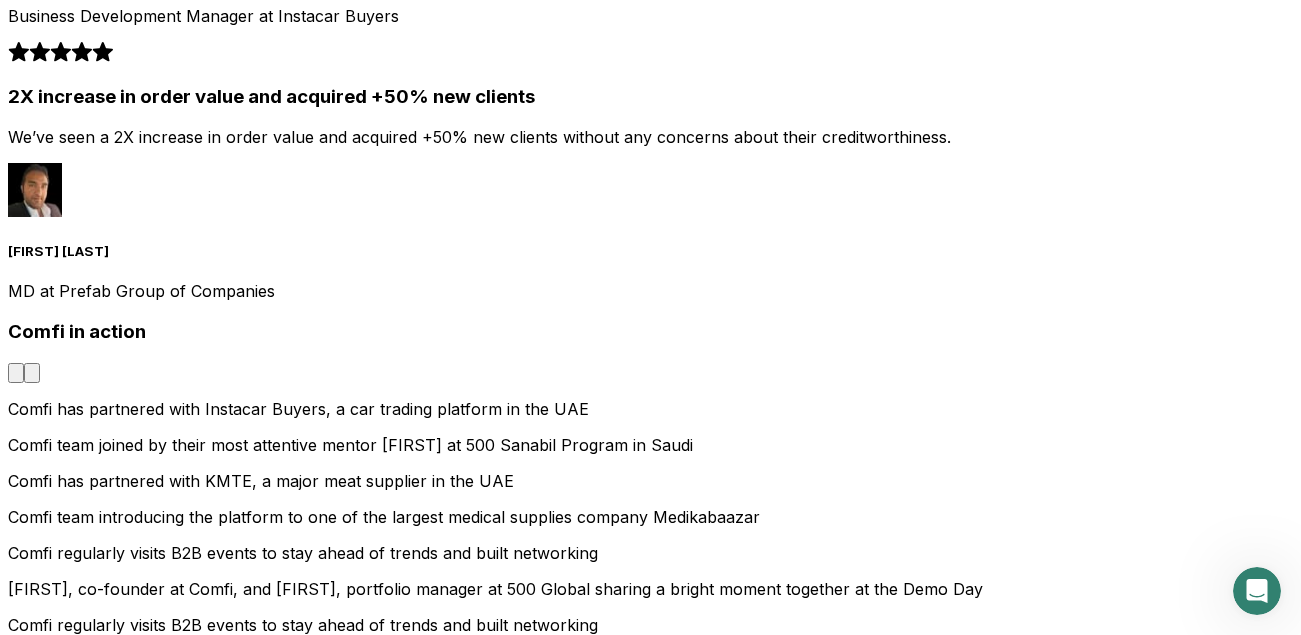 scroll, scrollTop: 0, scrollLeft: 300, axis: horizontal 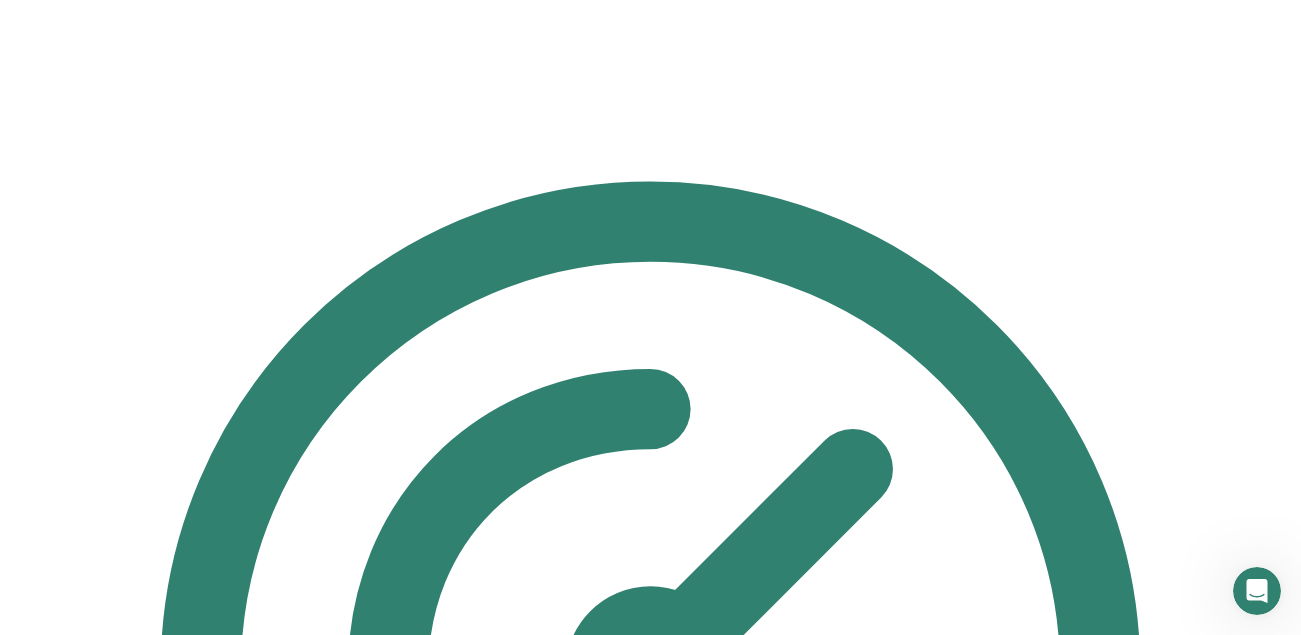 drag, startPoint x: 599, startPoint y: 493, endPoint x: 234, endPoint y: 493, distance: 365 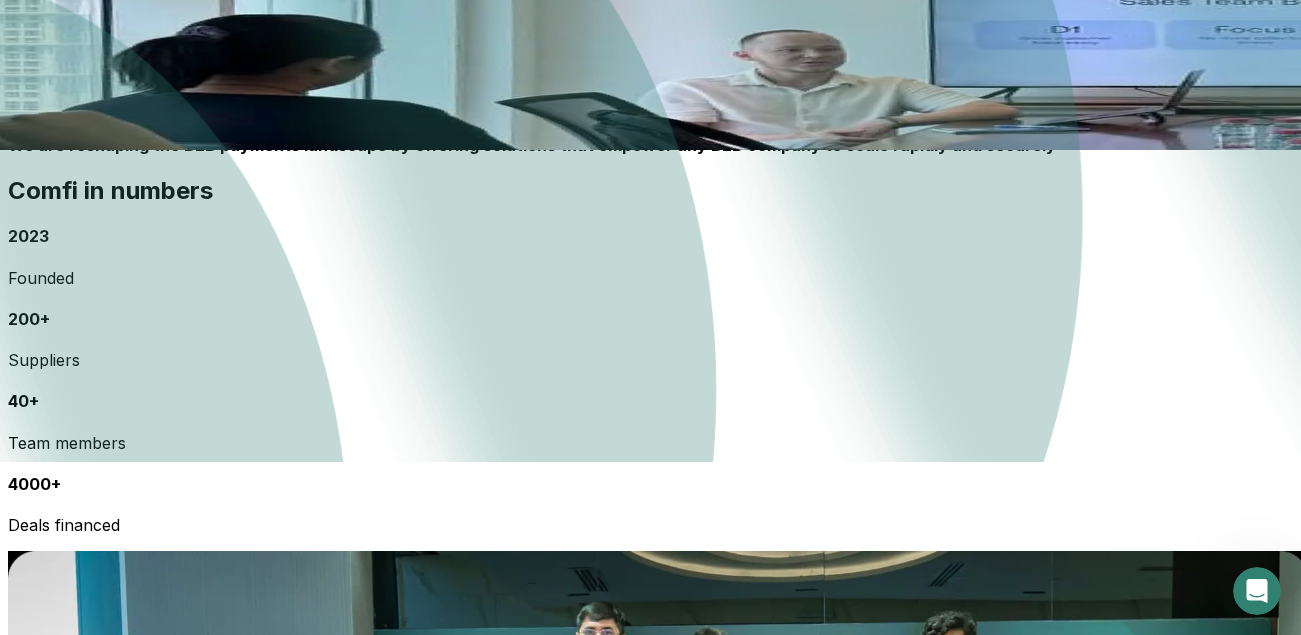 scroll, scrollTop: 100, scrollLeft: 0, axis: vertical 